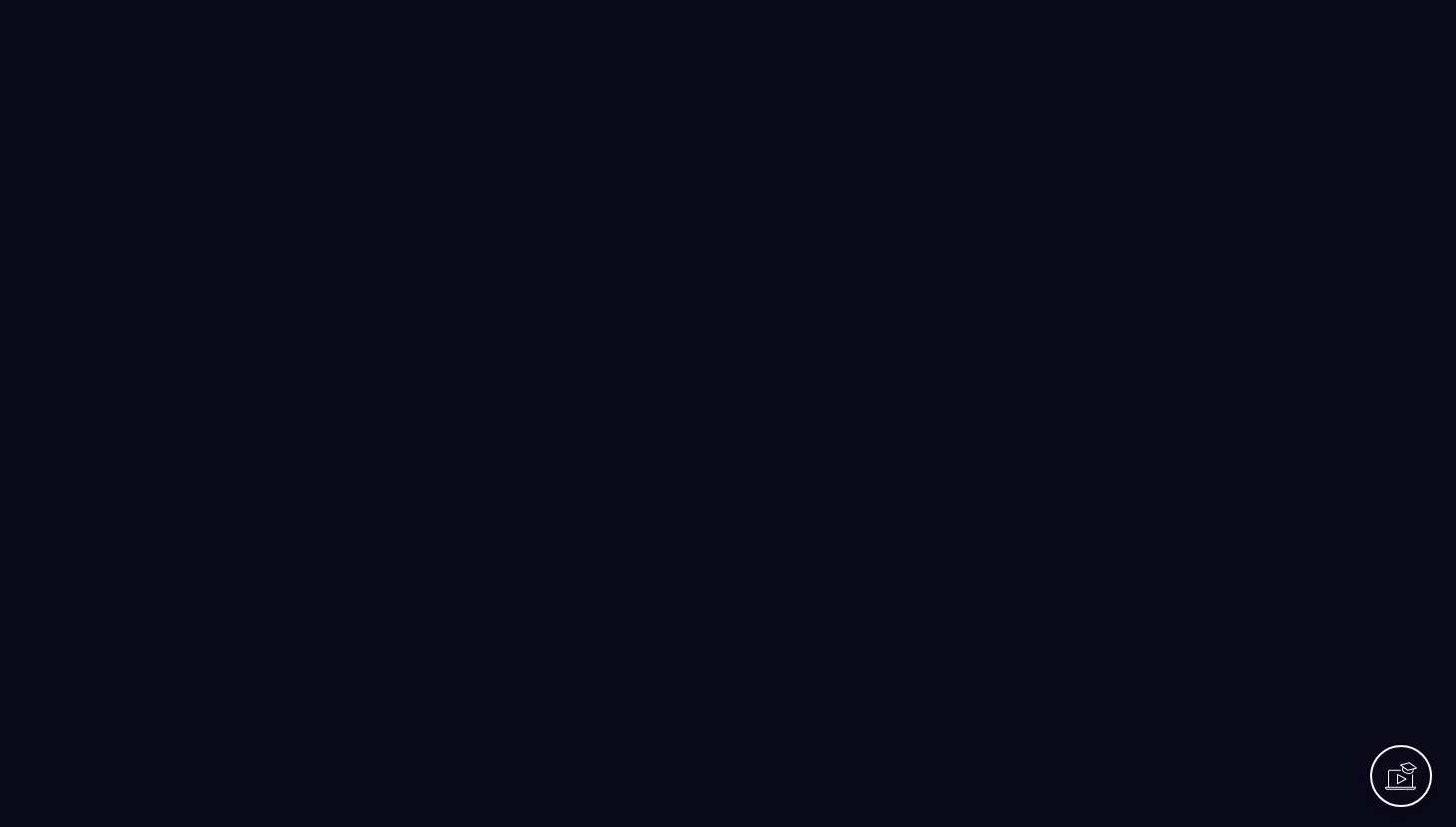 scroll, scrollTop: 0, scrollLeft: 0, axis: both 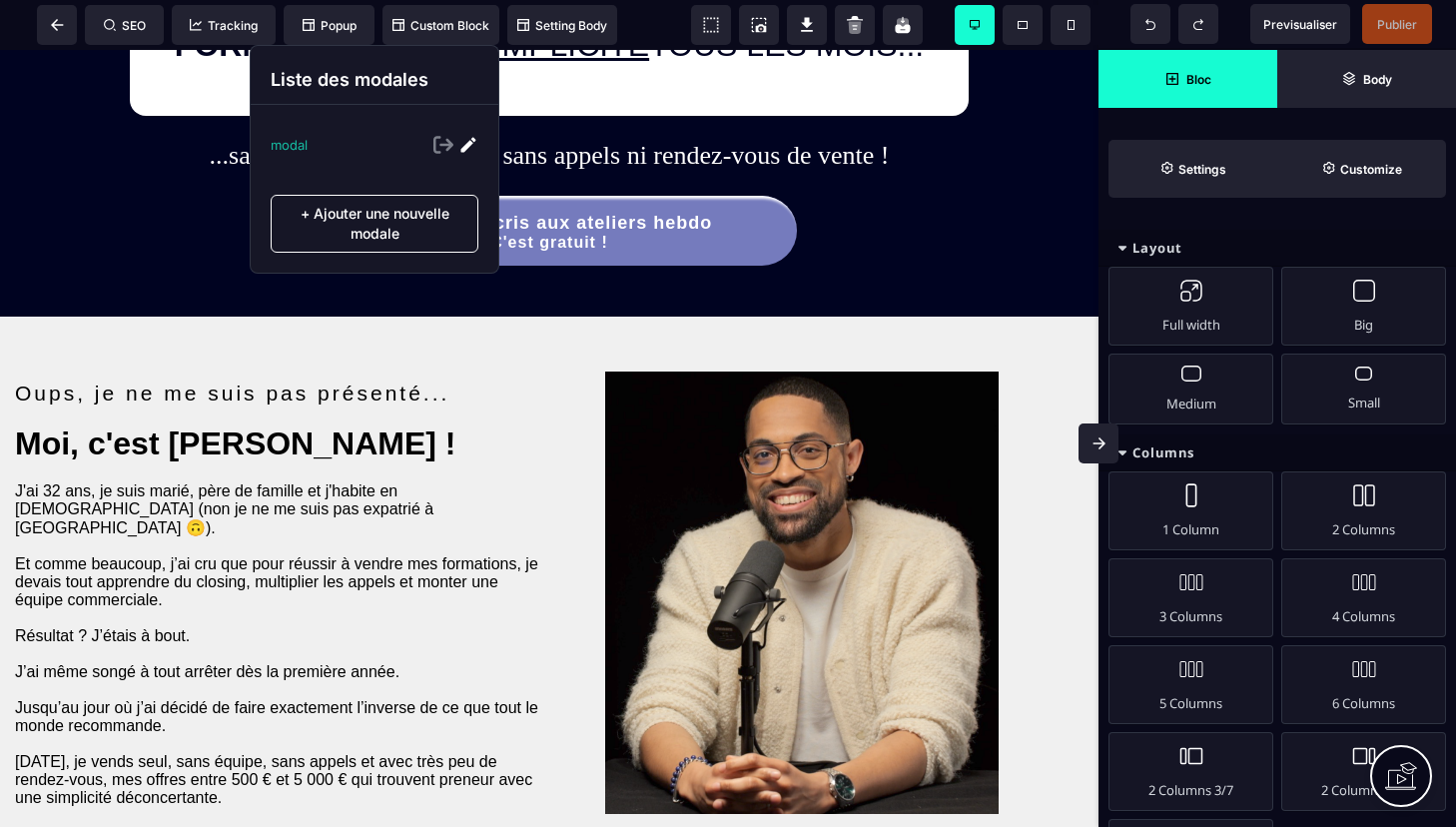 click at bounding box center (468, 145) 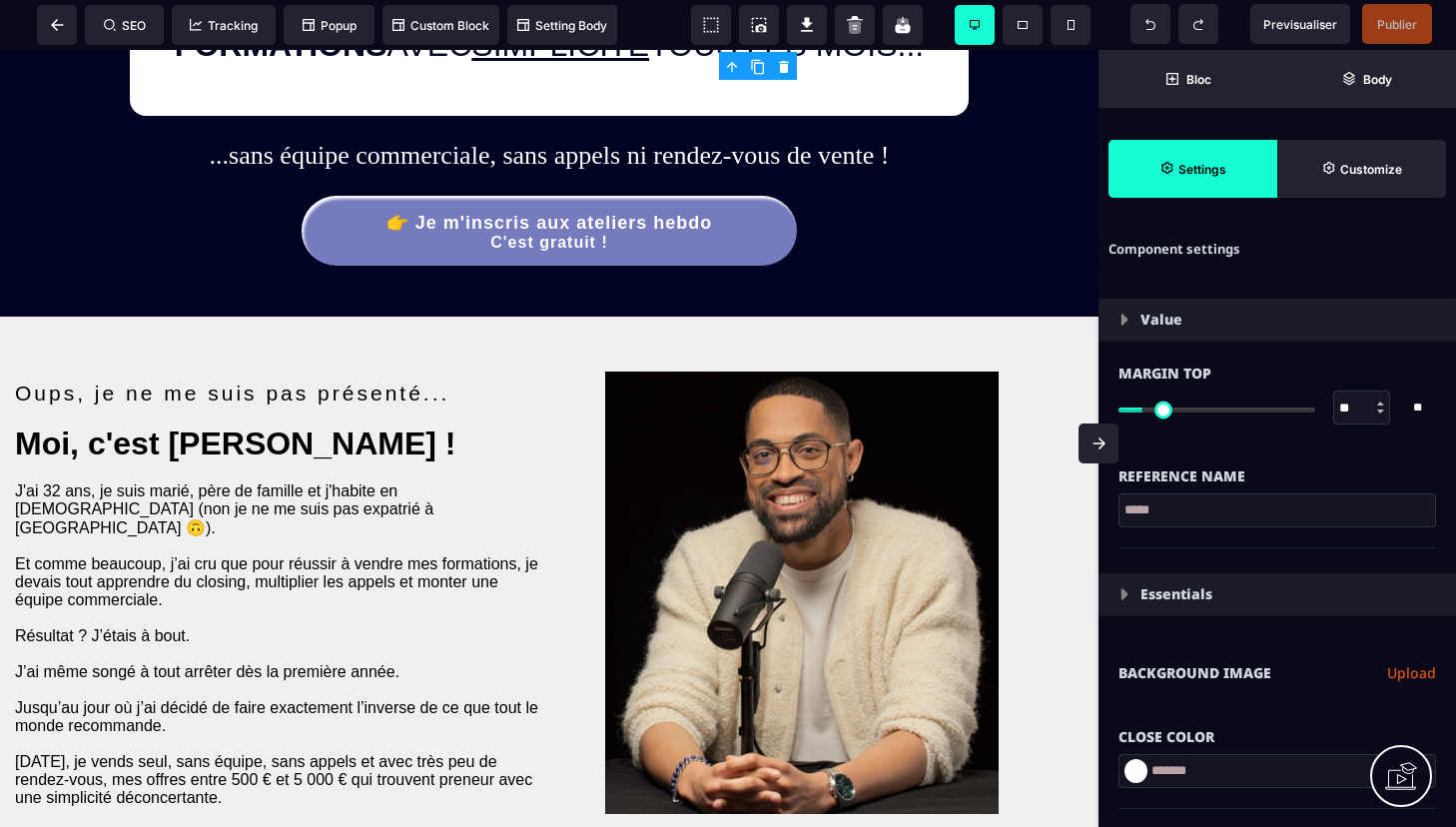 type on "*" 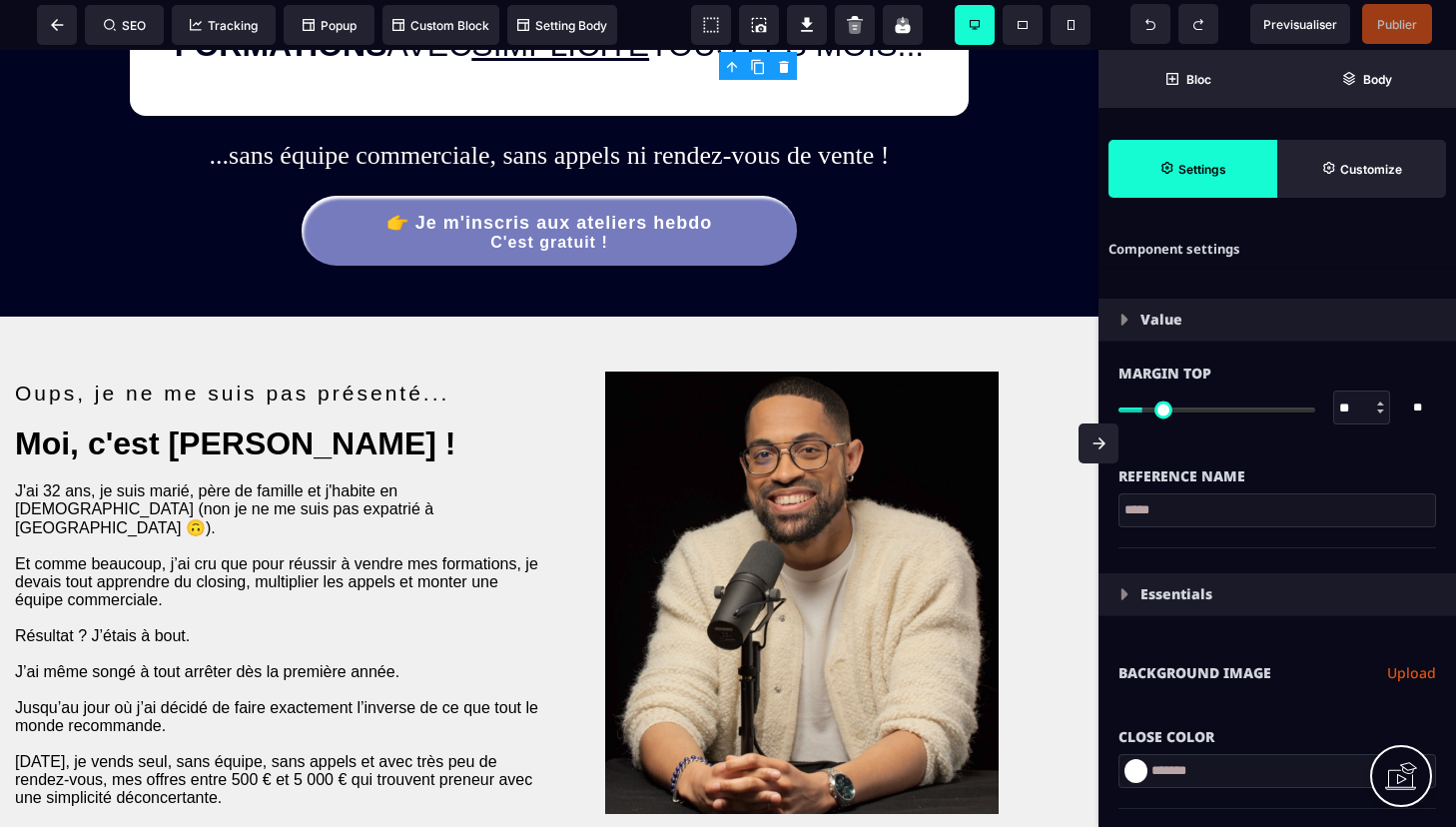 type on "*" 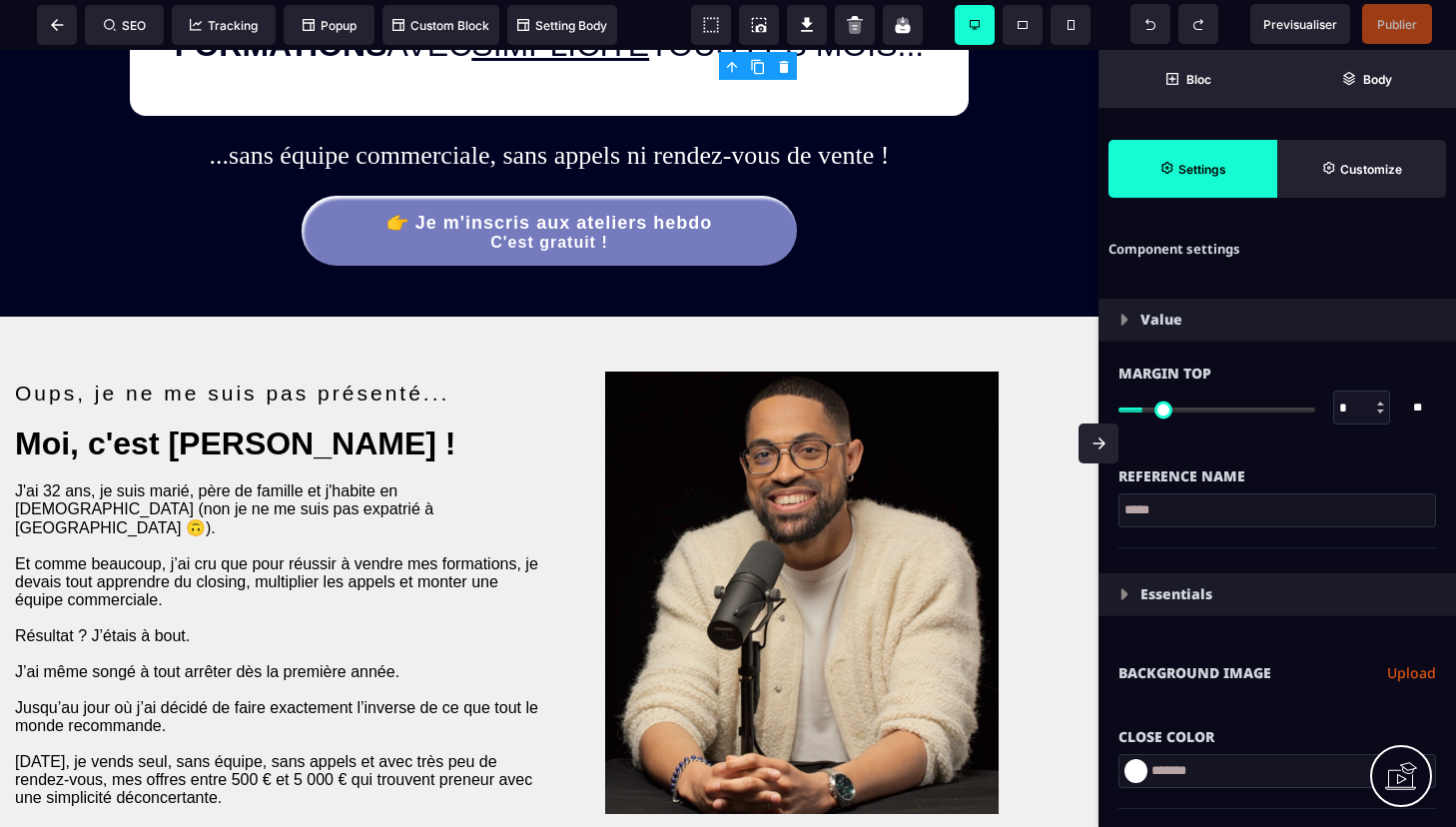 type on "*" 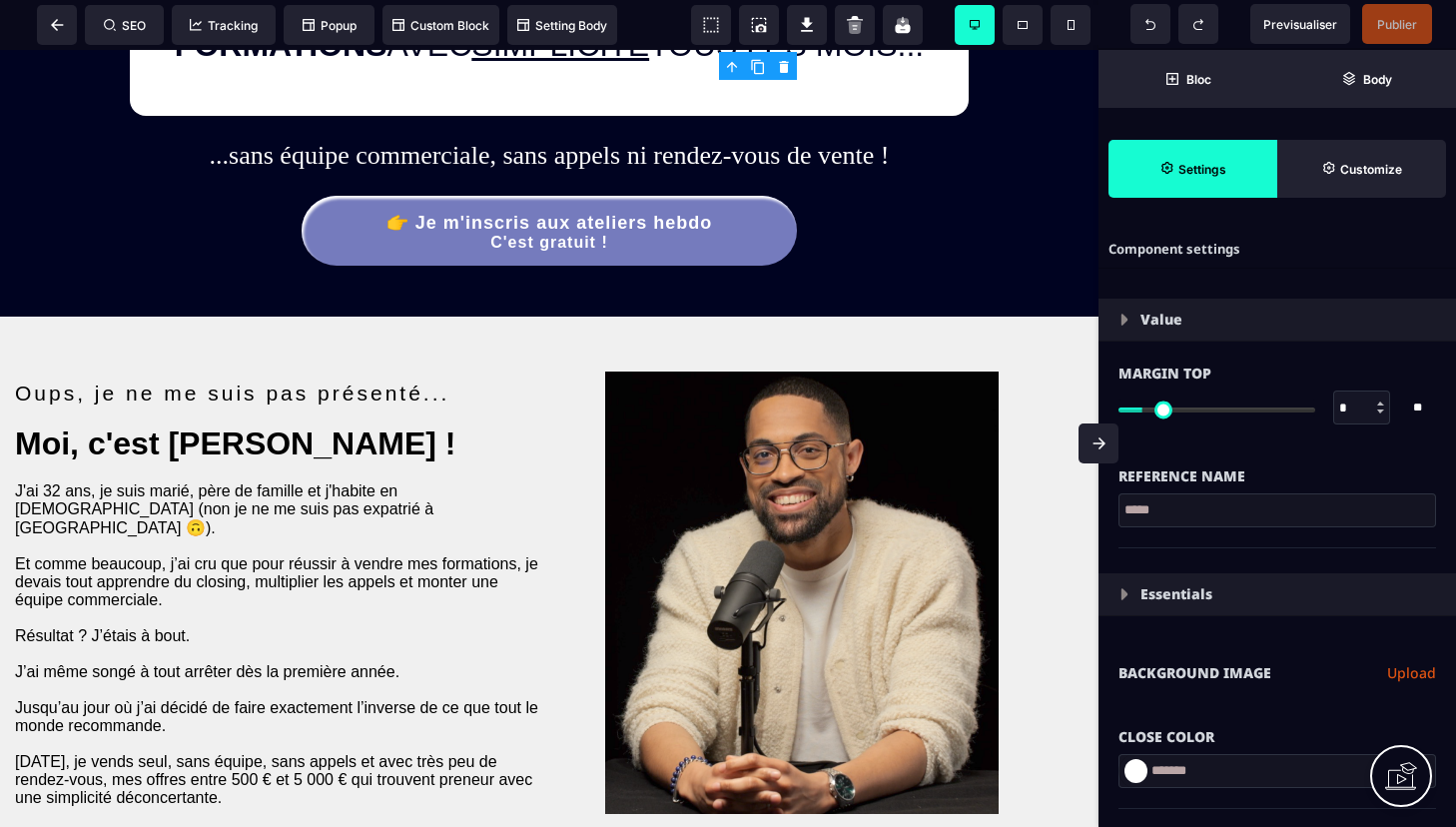 type on "**" 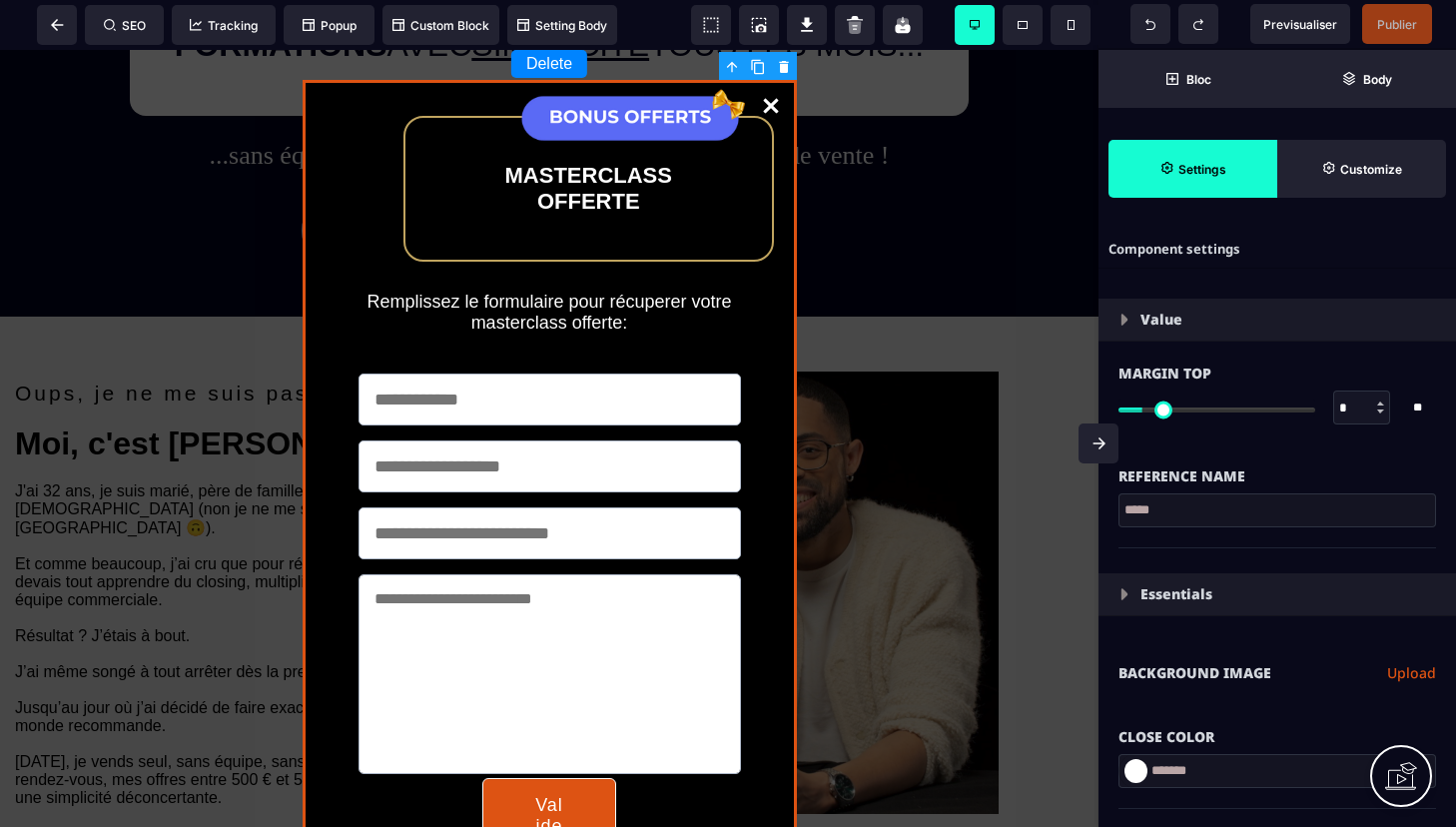 select 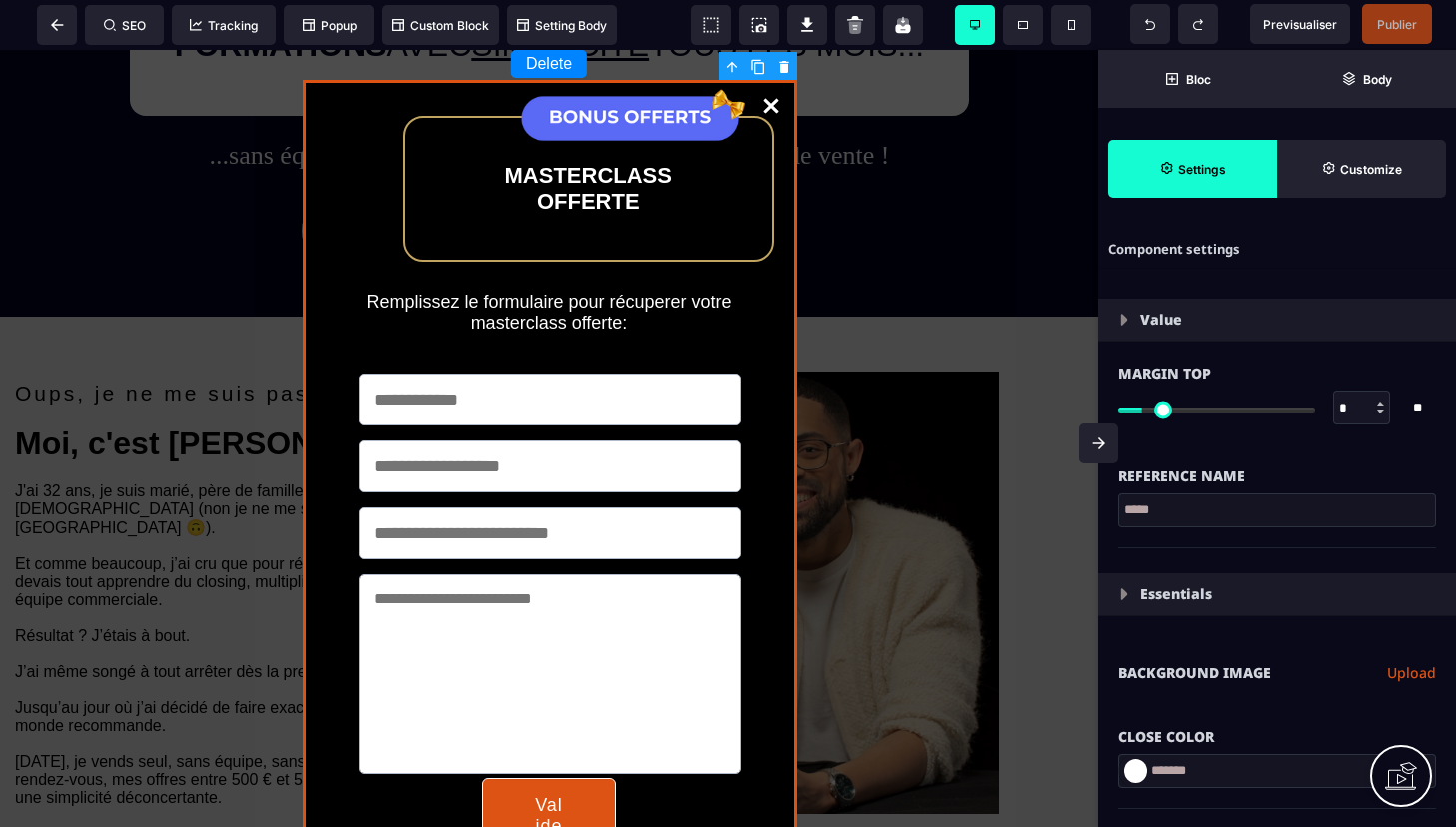 select on "*" 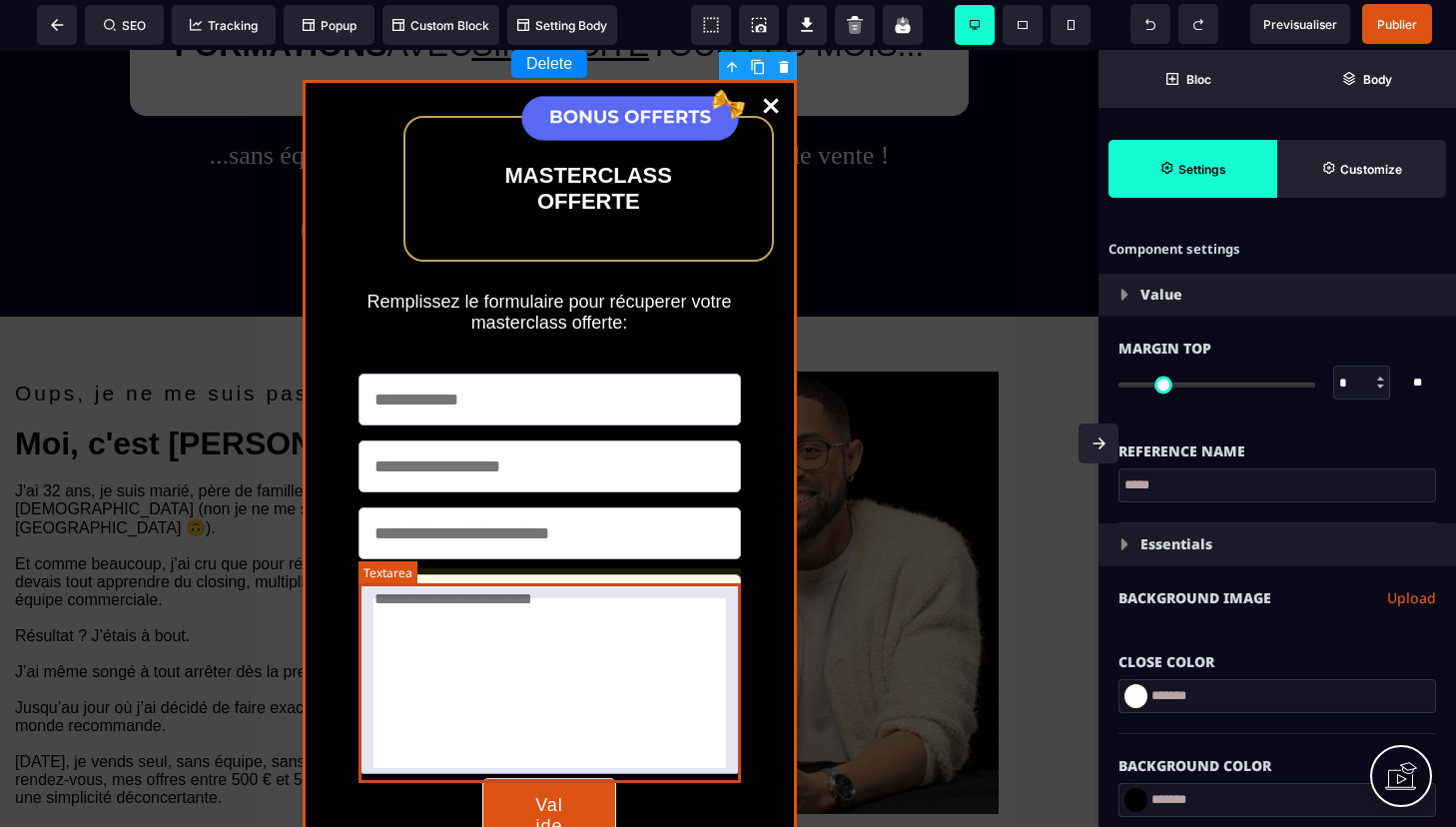 click at bounding box center [549, 674] 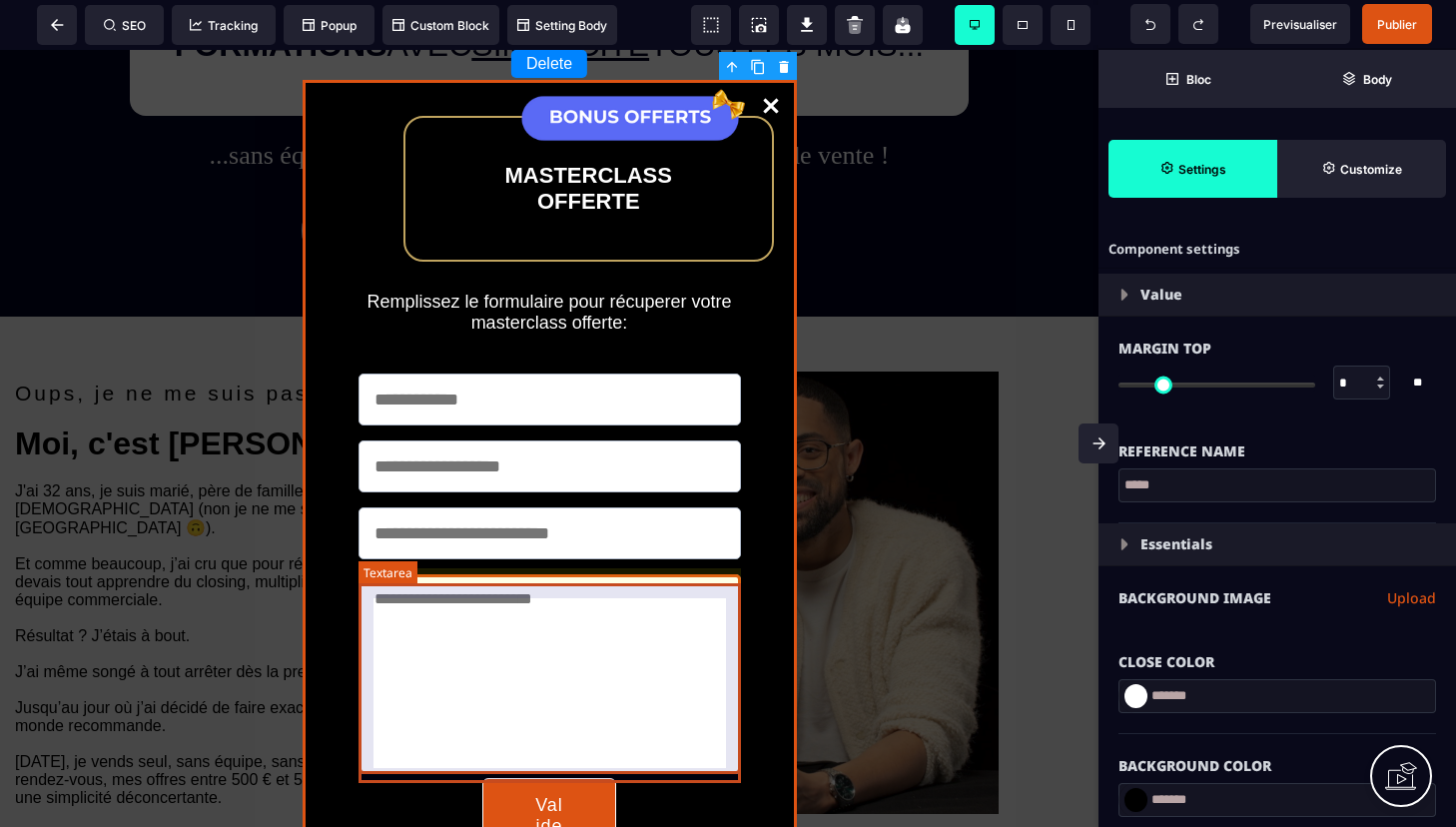 select on "*****" 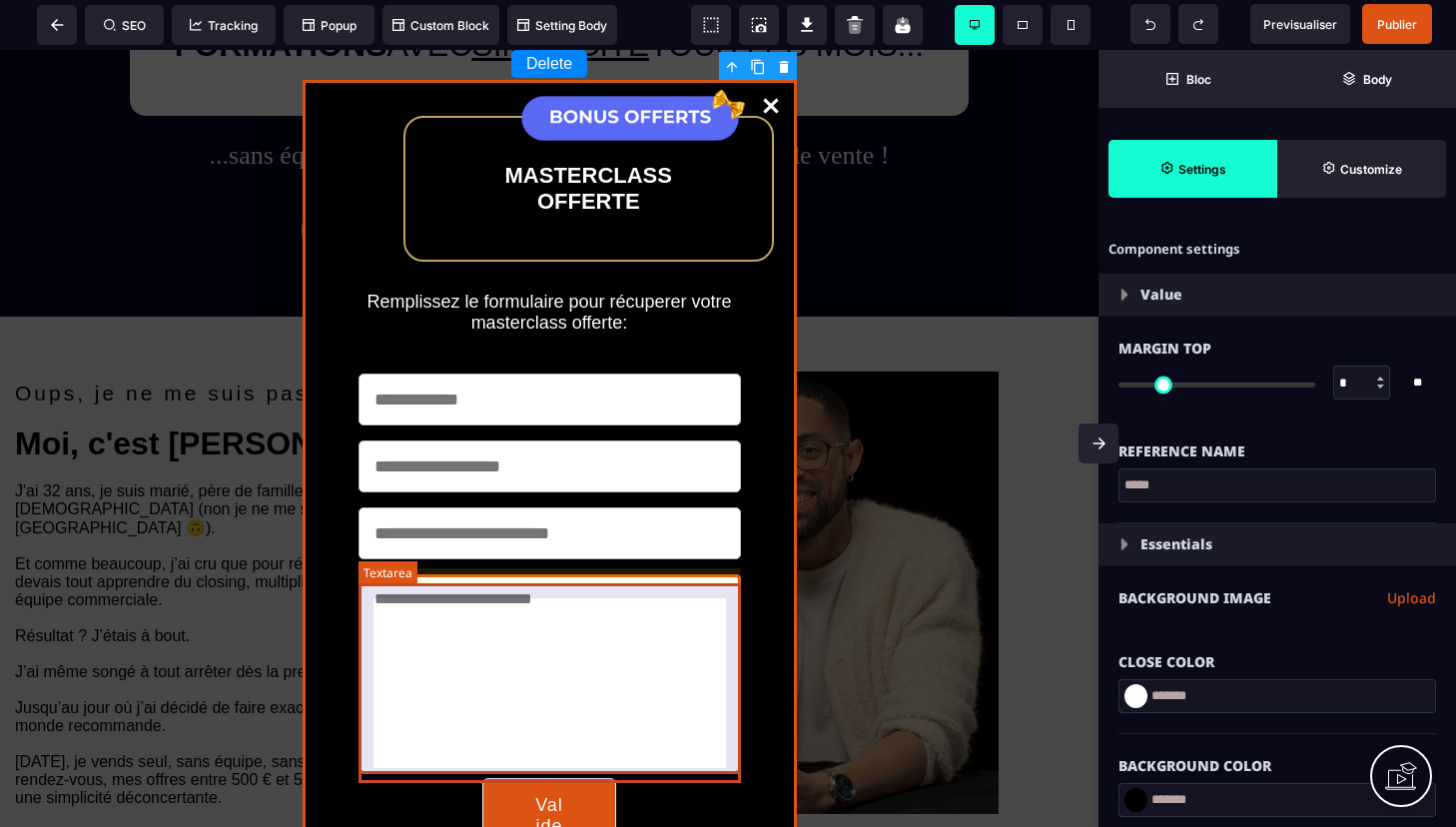 select on "**" 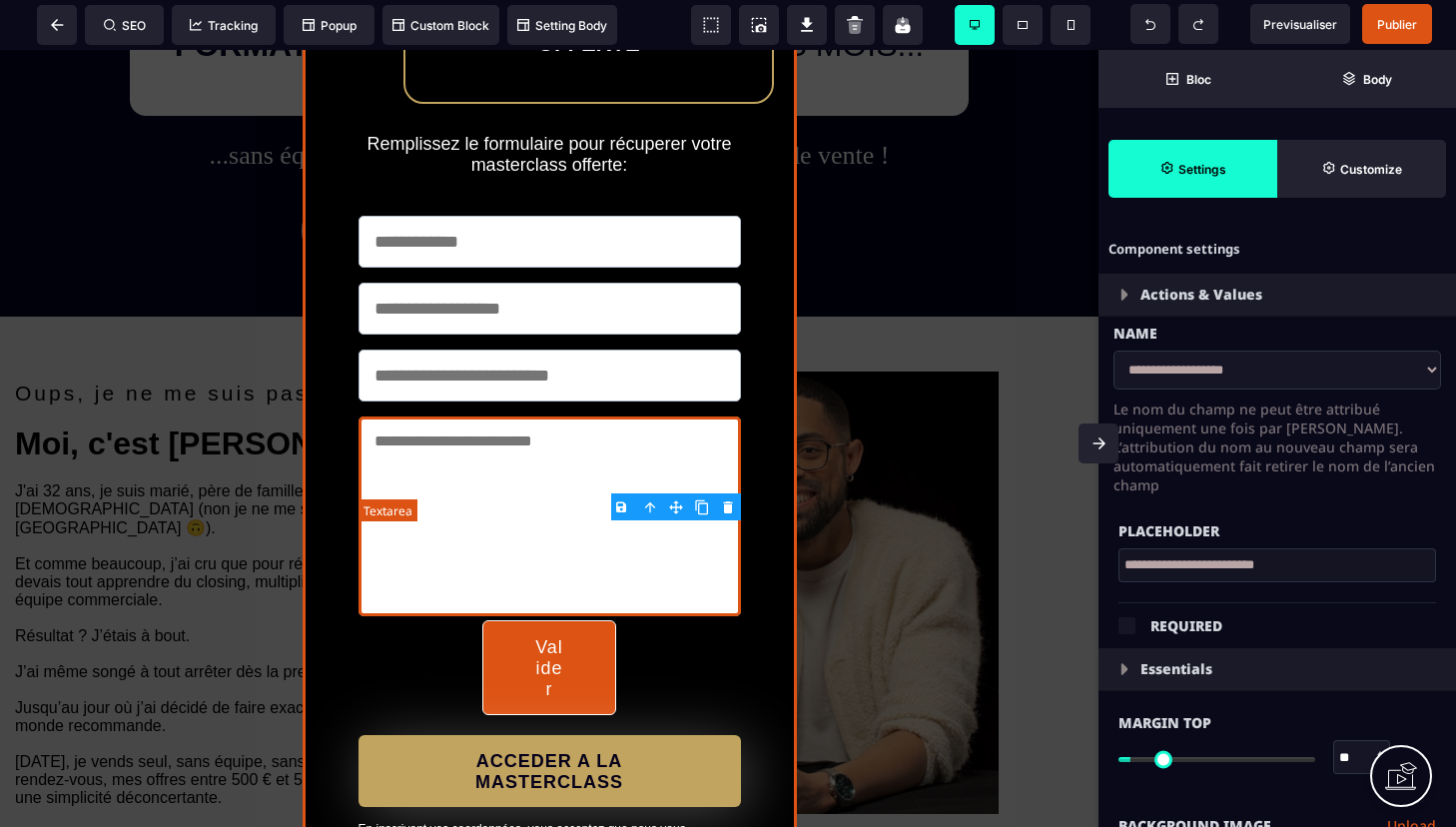 scroll, scrollTop: 190, scrollLeft: 0, axis: vertical 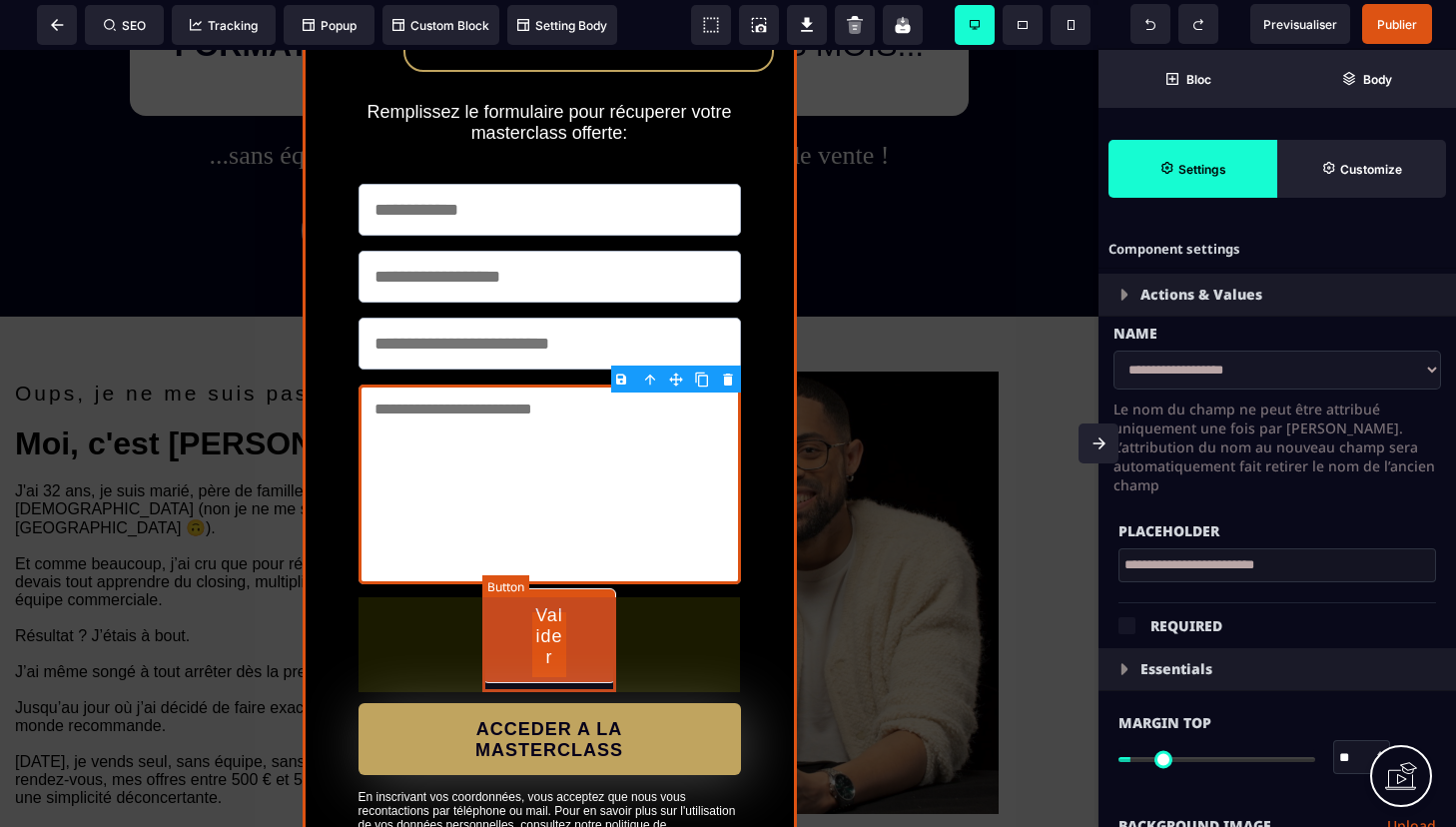 click on "Valider" at bounding box center (549, 635) 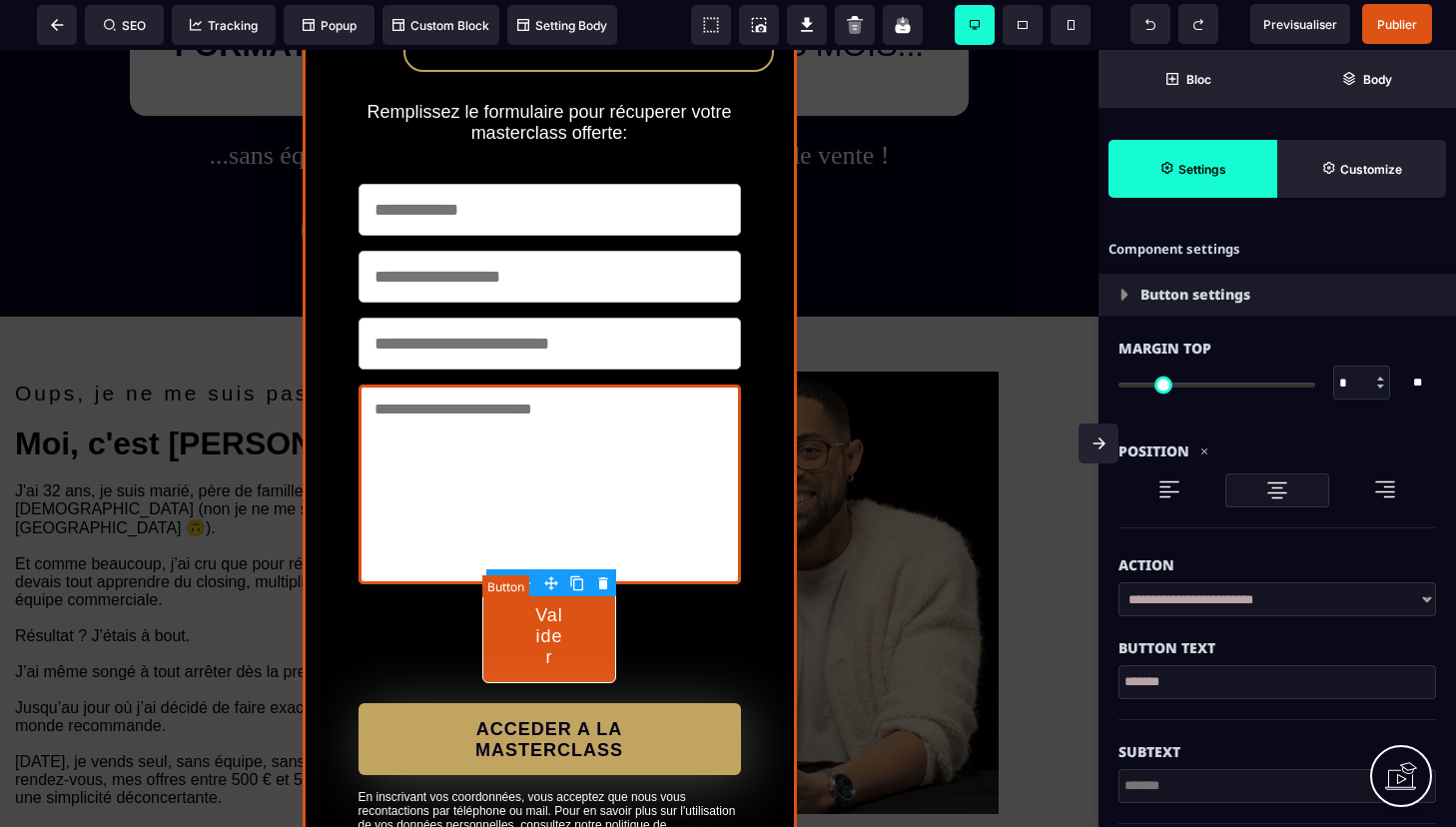 type on "*" 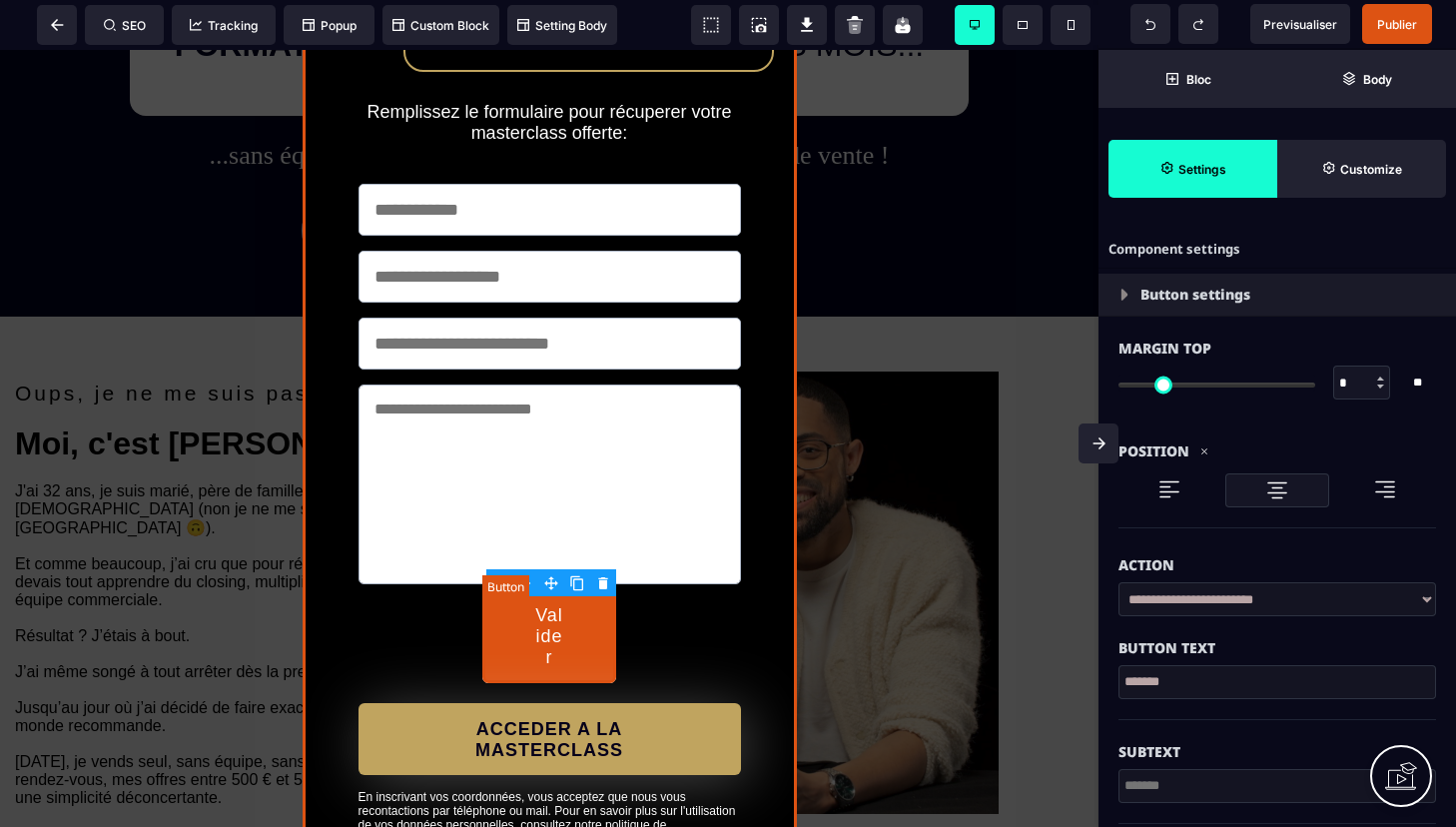 select on "********" 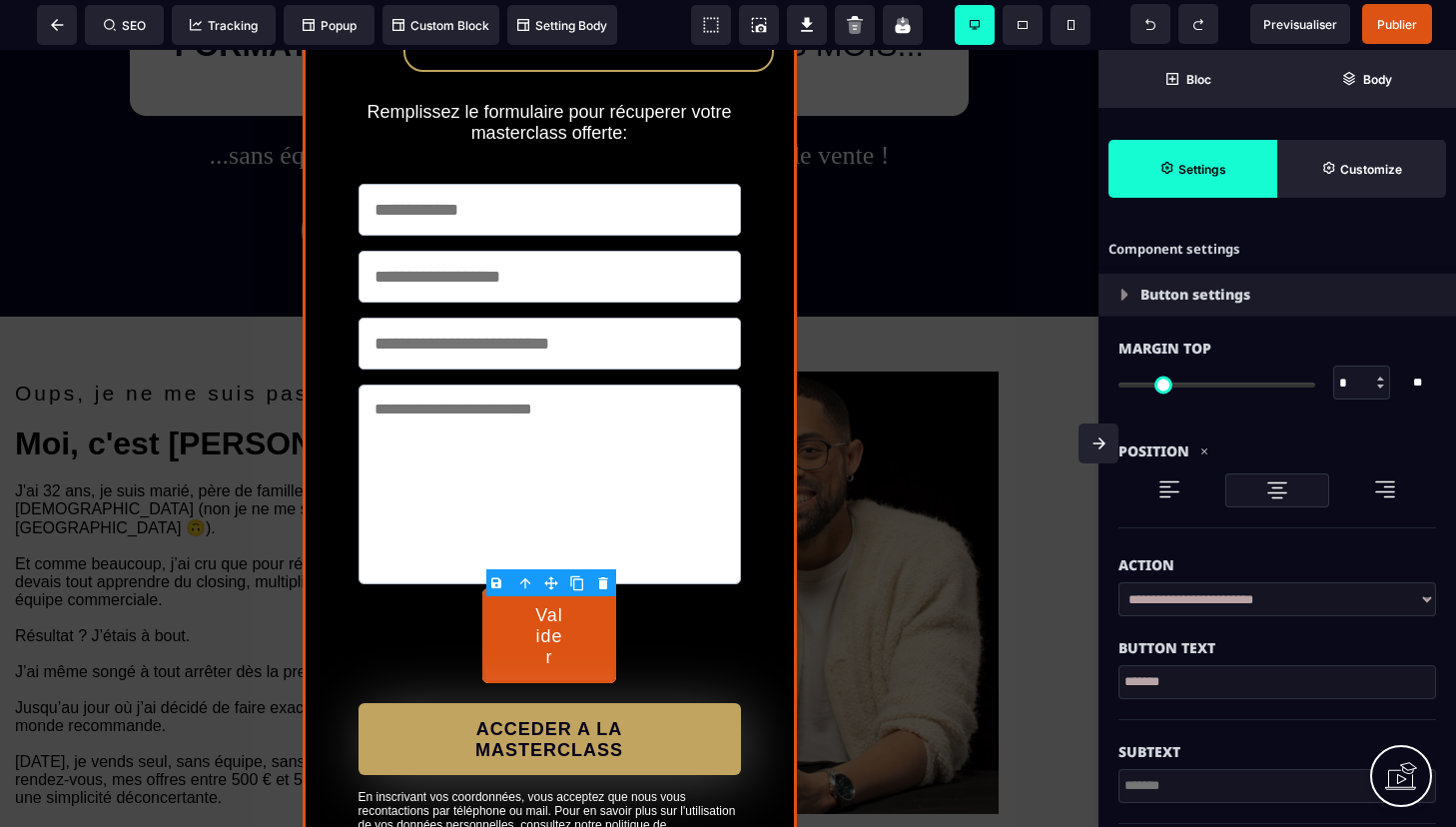 click on "*******" at bounding box center [1277, 682] 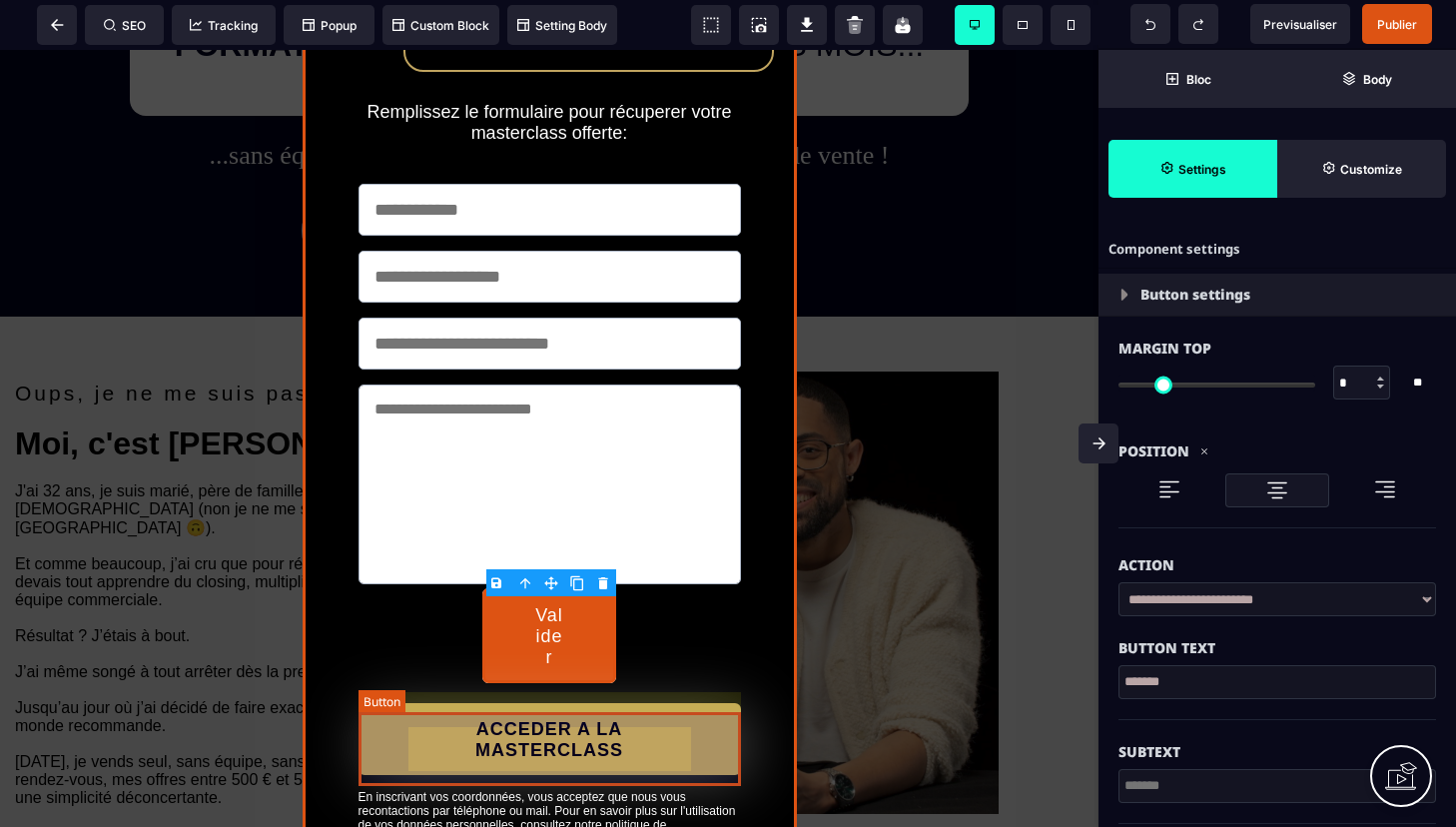 click on "ACCEDER A LA MASTERCLASS" at bounding box center (549, 740) 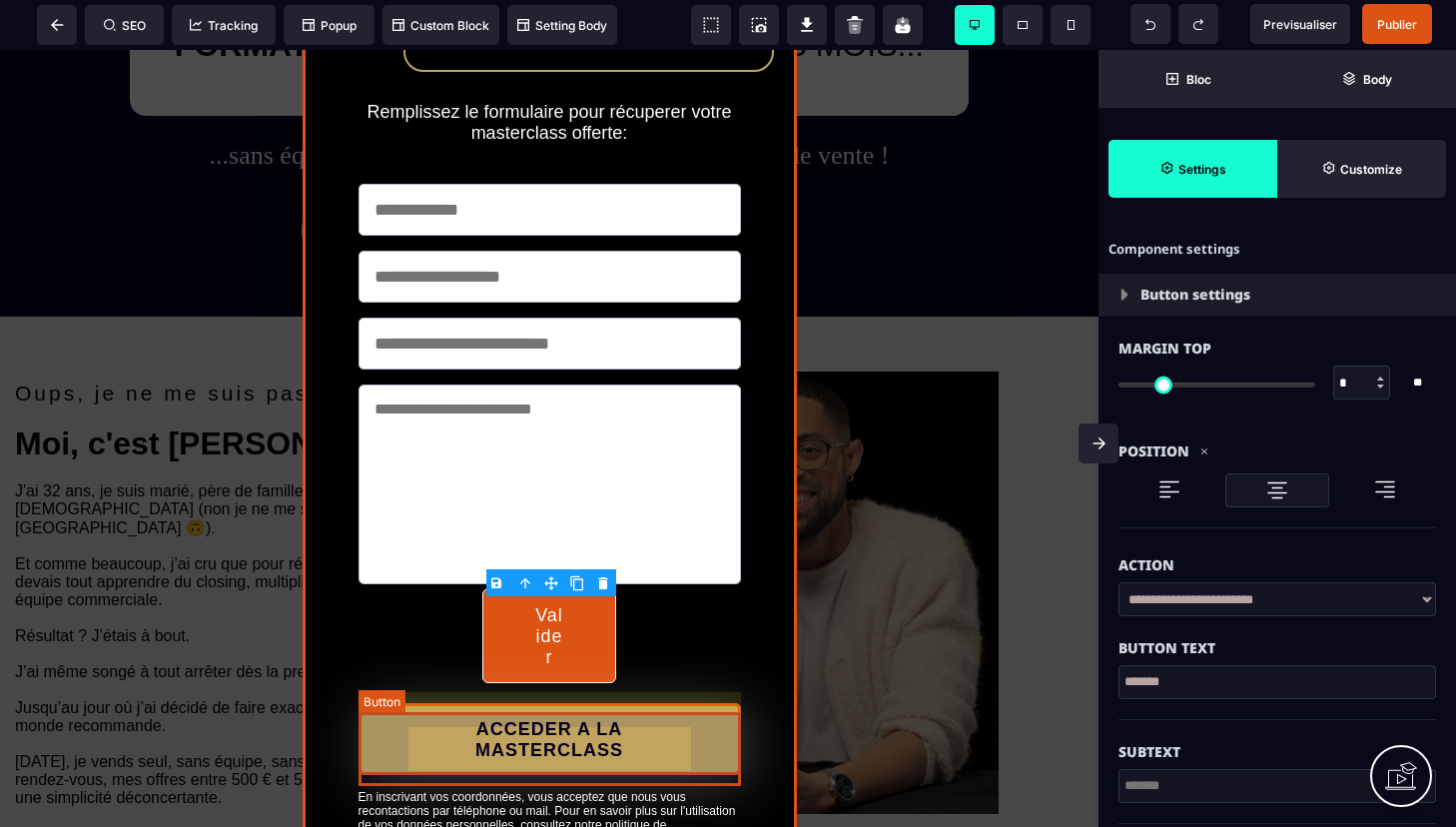 select on "******" 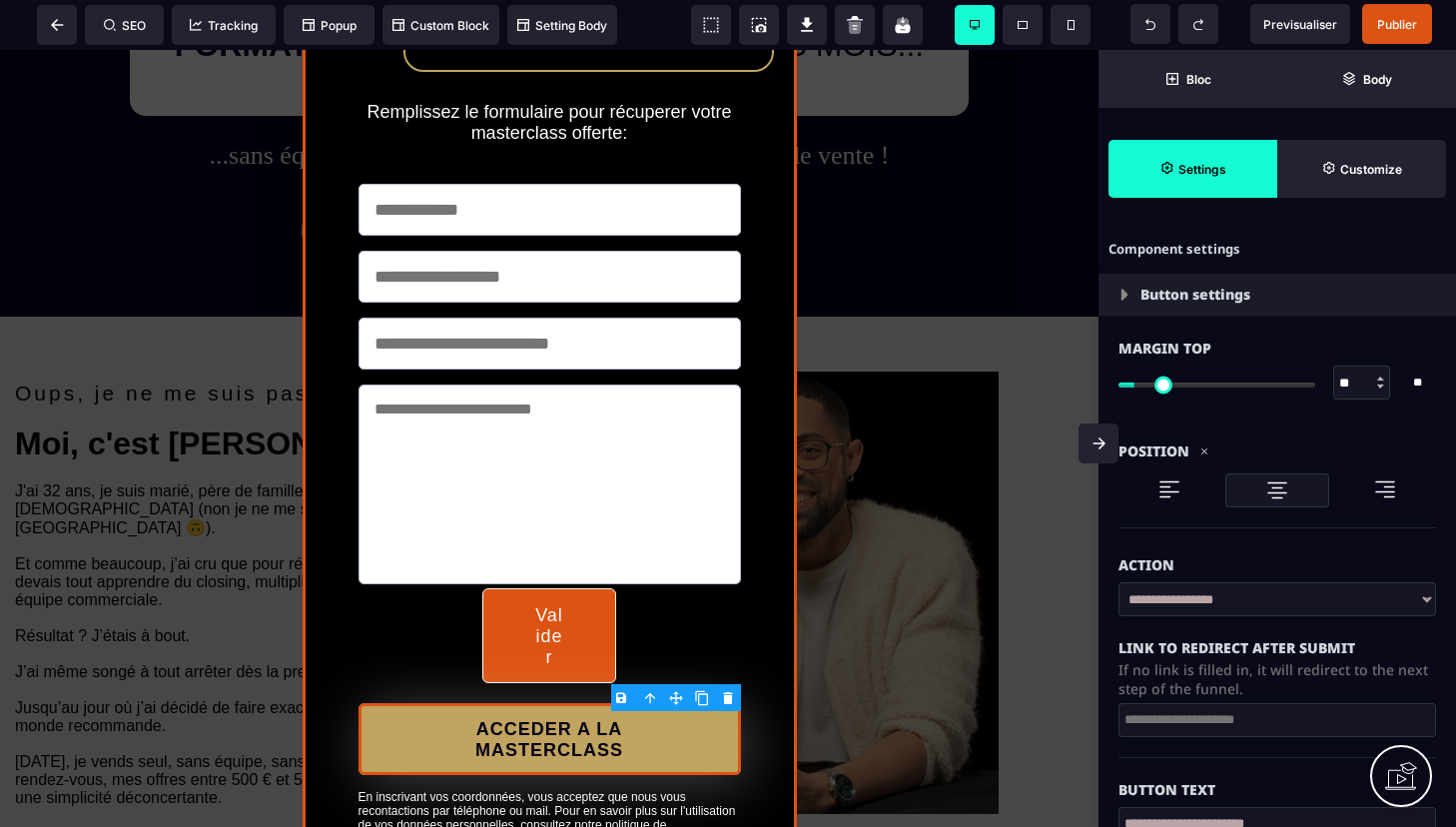 click at bounding box center (1277, 720) 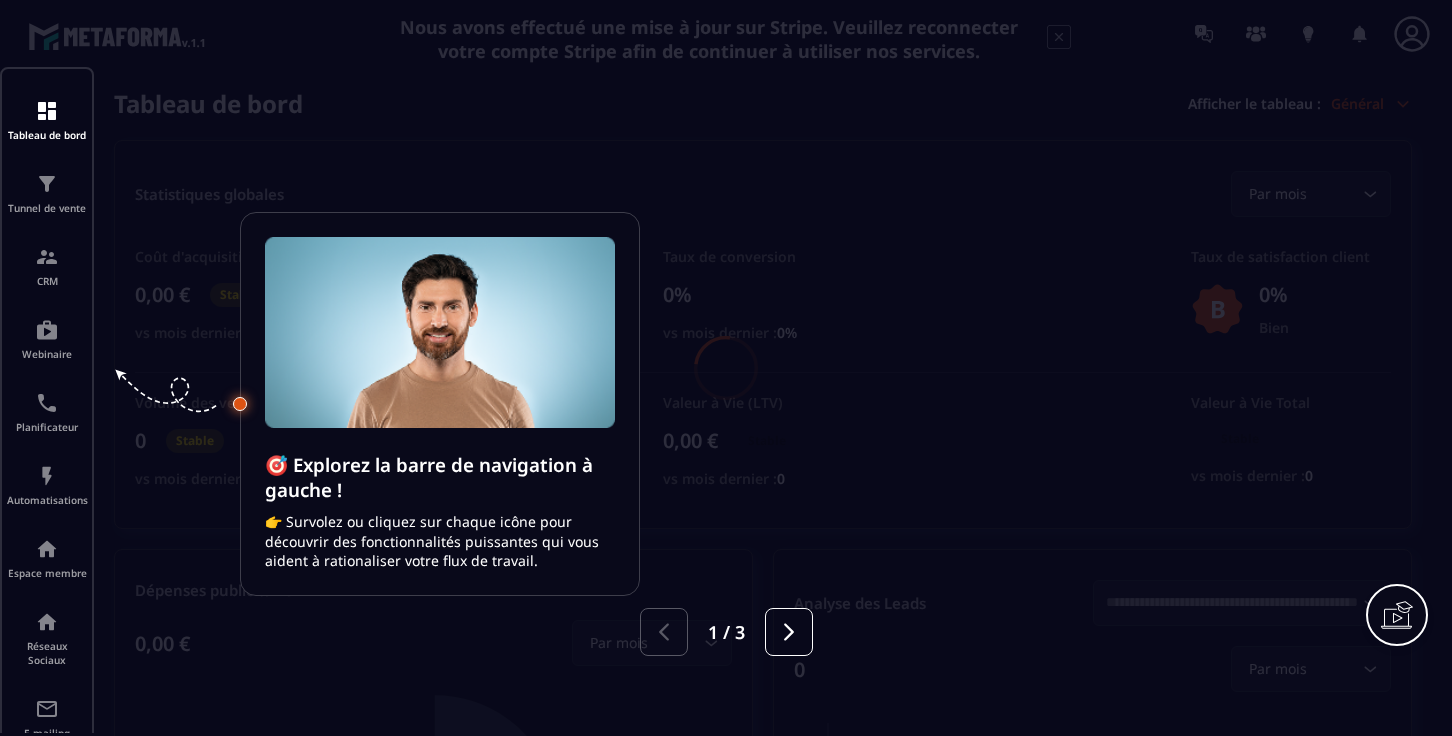 scroll, scrollTop: 0, scrollLeft: 0, axis: both 